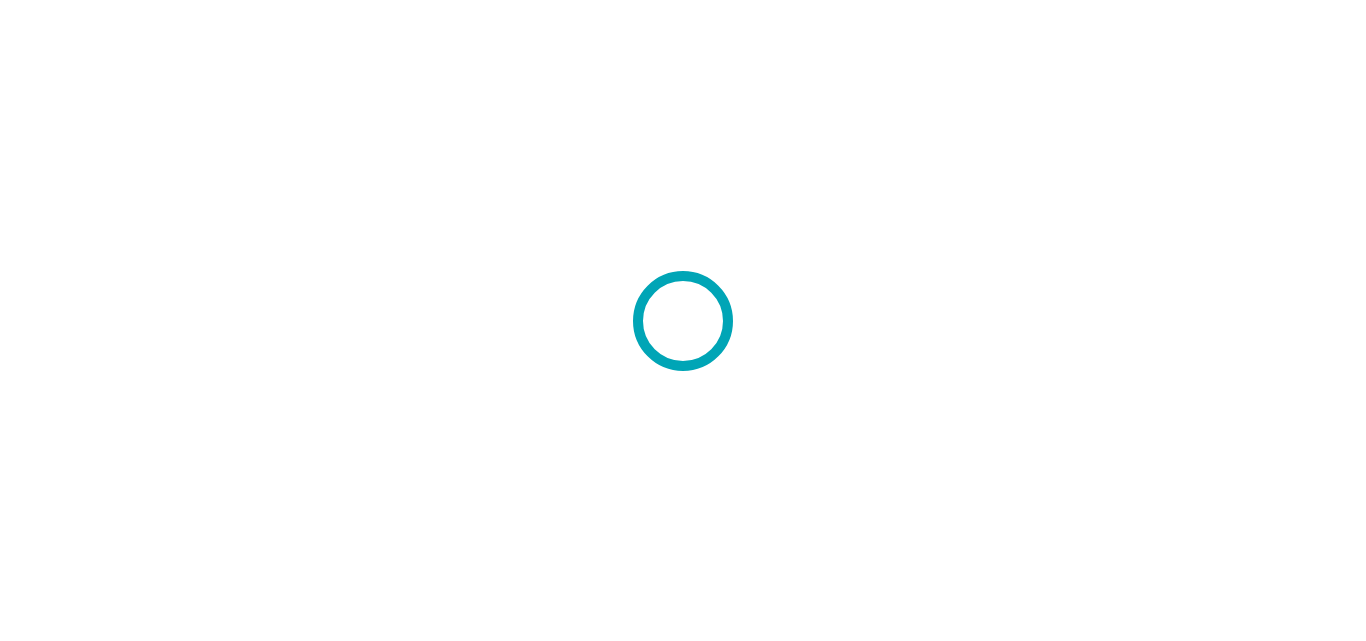 scroll, scrollTop: 0, scrollLeft: 0, axis: both 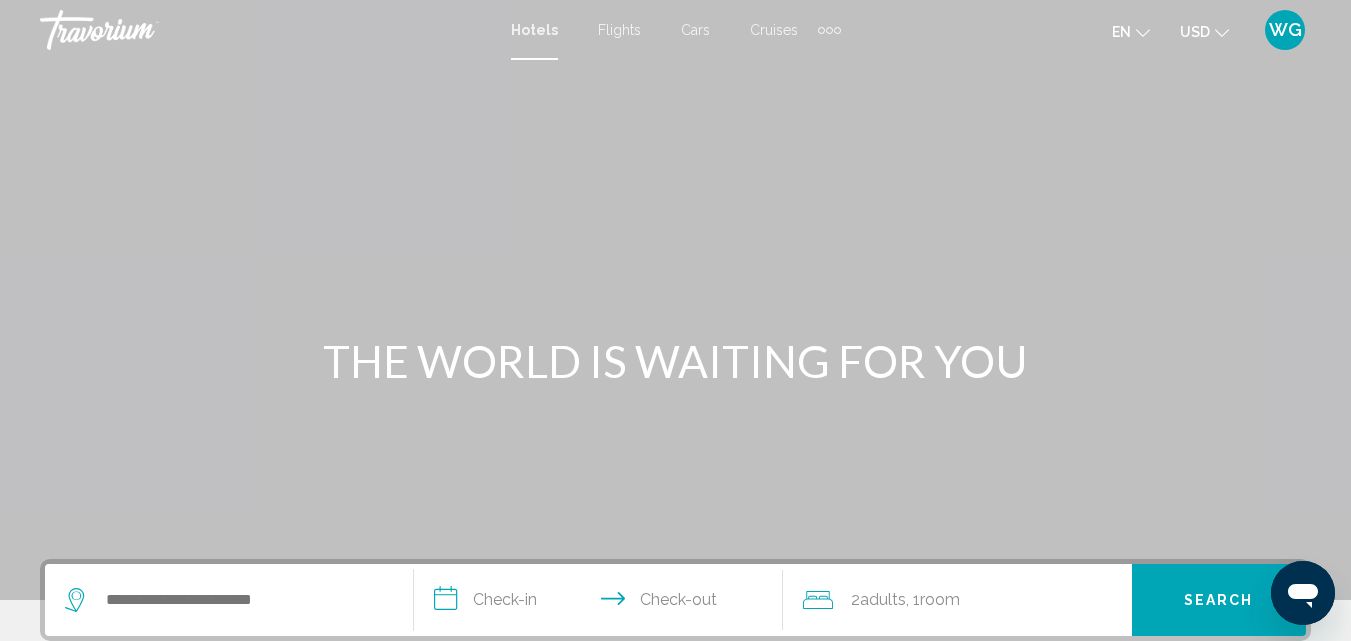 click on "Cruises" at bounding box center (774, 30) 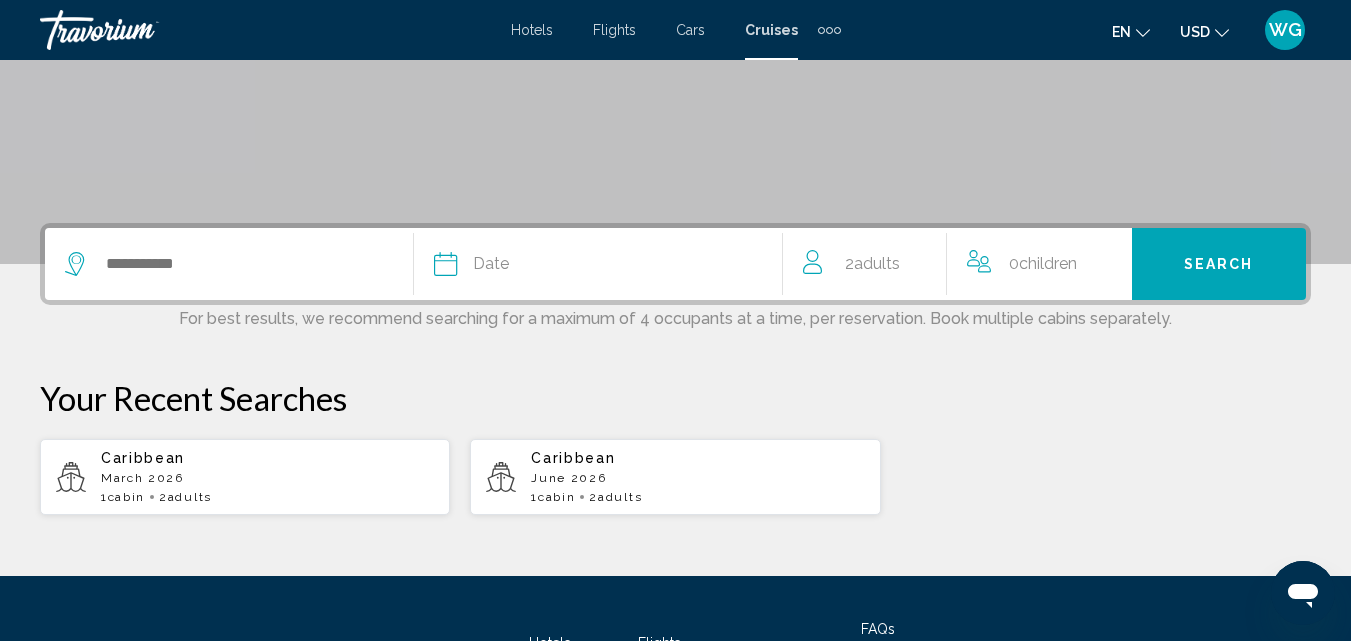scroll, scrollTop: 338, scrollLeft: 0, axis: vertical 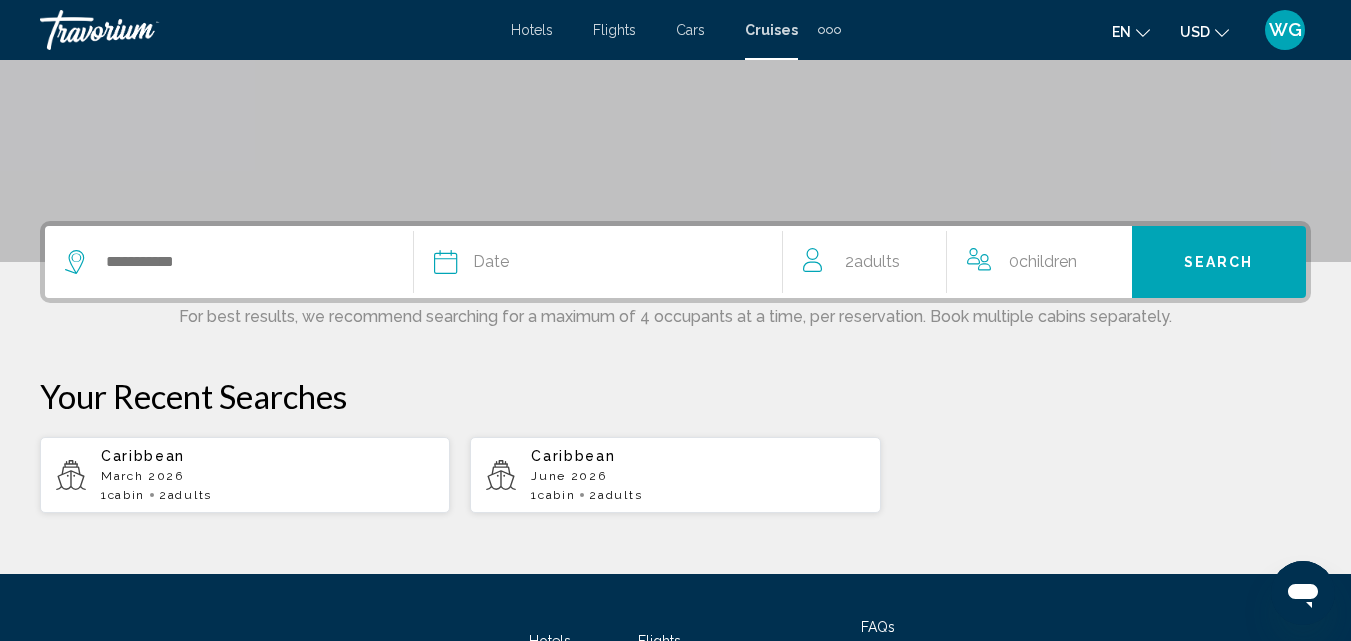 click on "June 2026" at bounding box center (267, 476) 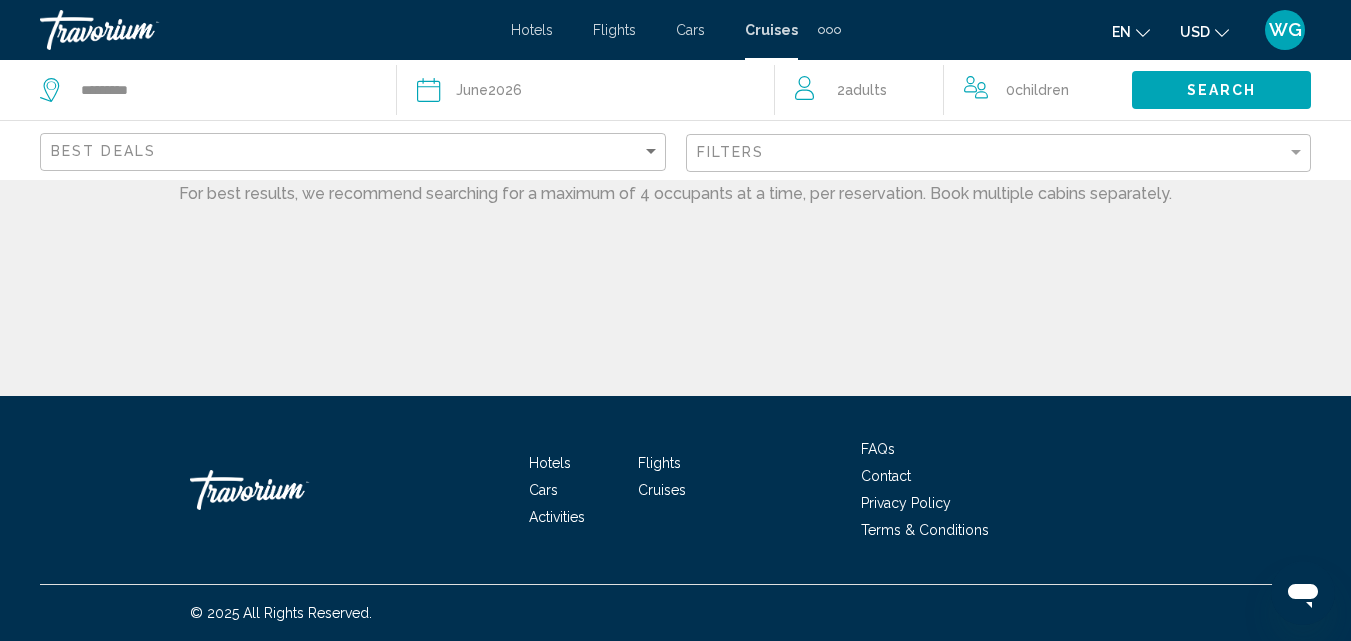 scroll, scrollTop: 0, scrollLeft: 0, axis: both 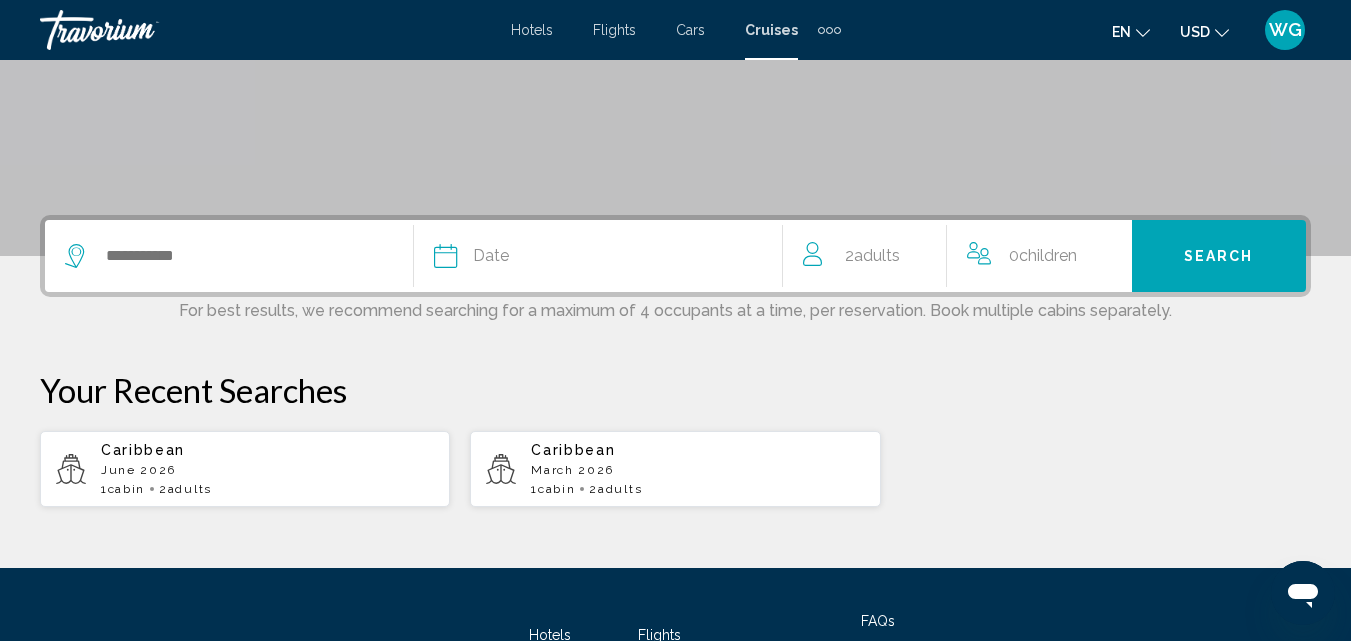 click on "March 2026" at bounding box center (267, 470) 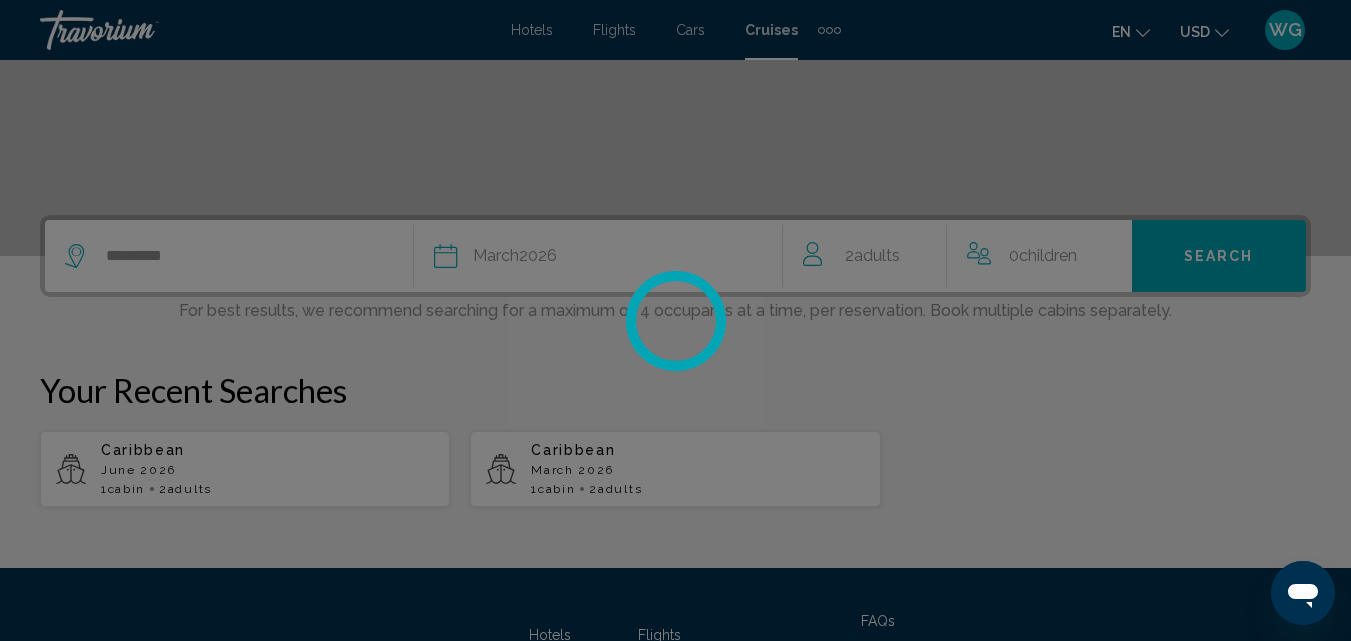 scroll, scrollTop: 0, scrollLeft: 0, axis: both 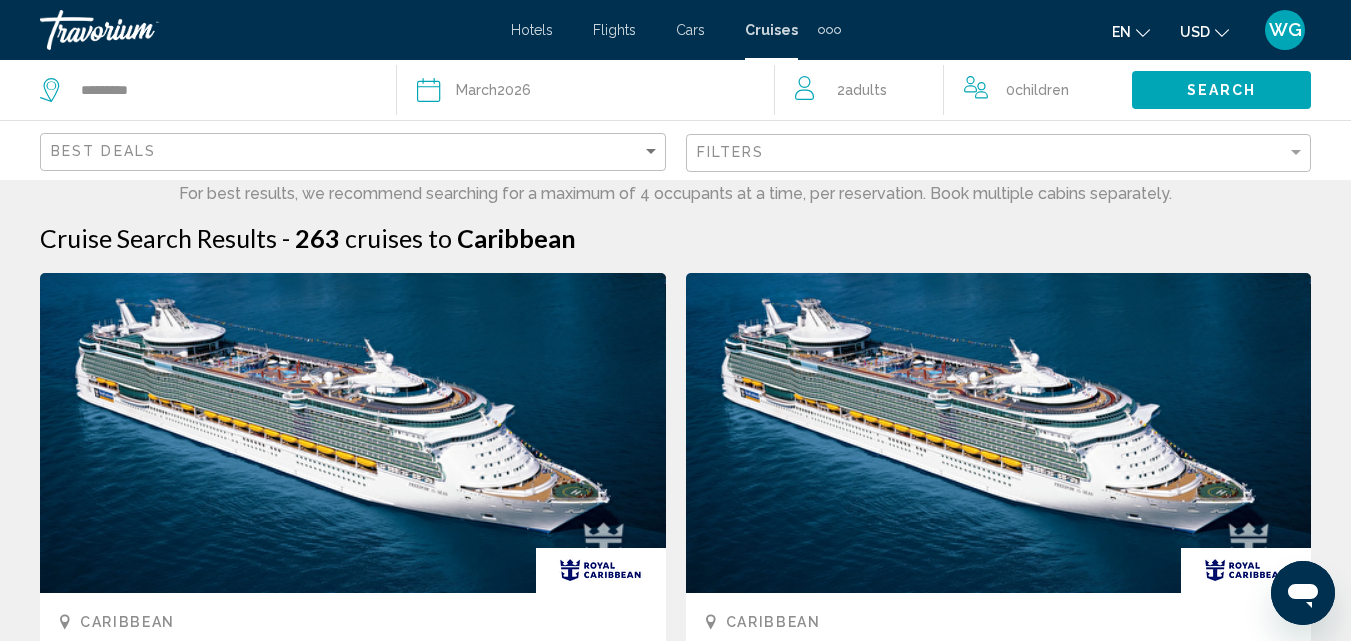 click on "Filters" at bounding box center [1001, 153] 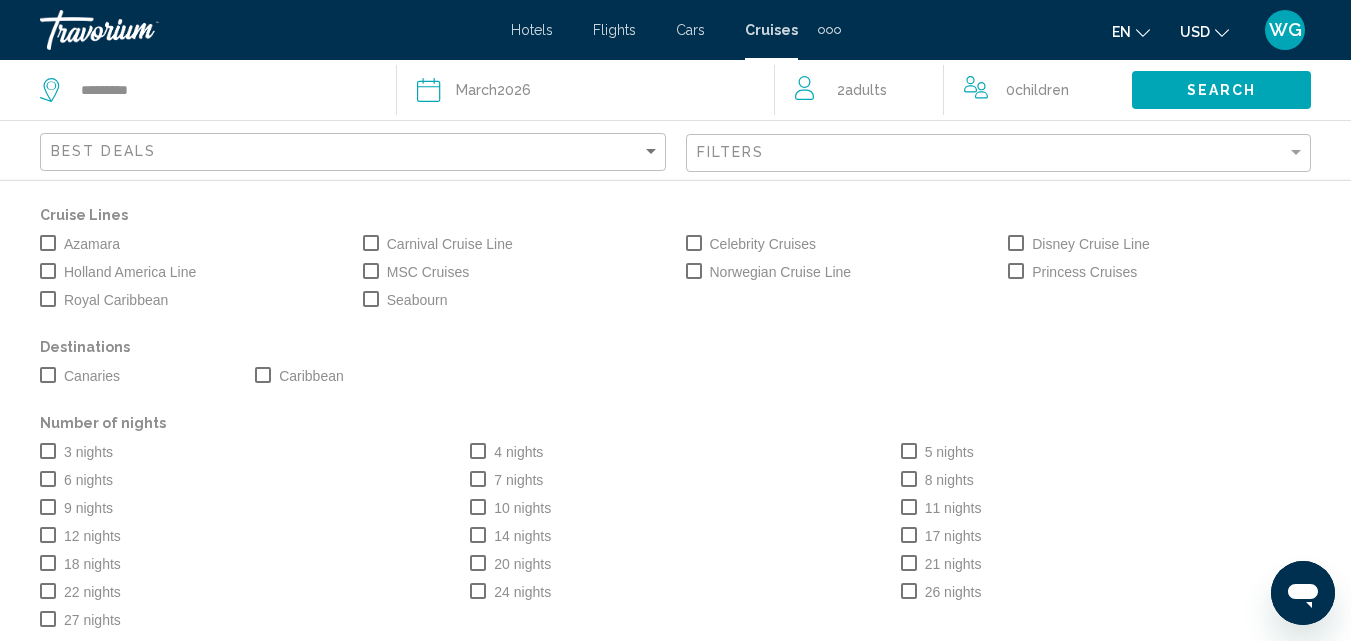click at bounding box center (694, 243) 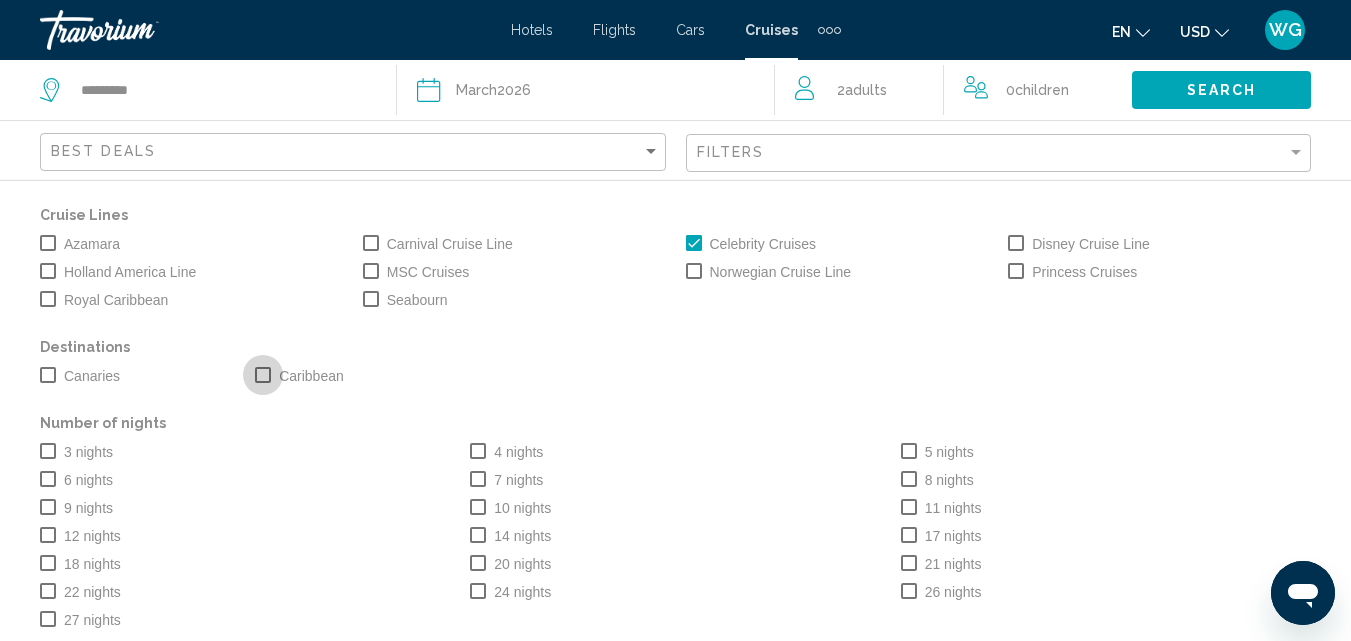 click at bounding box center [263, 375] 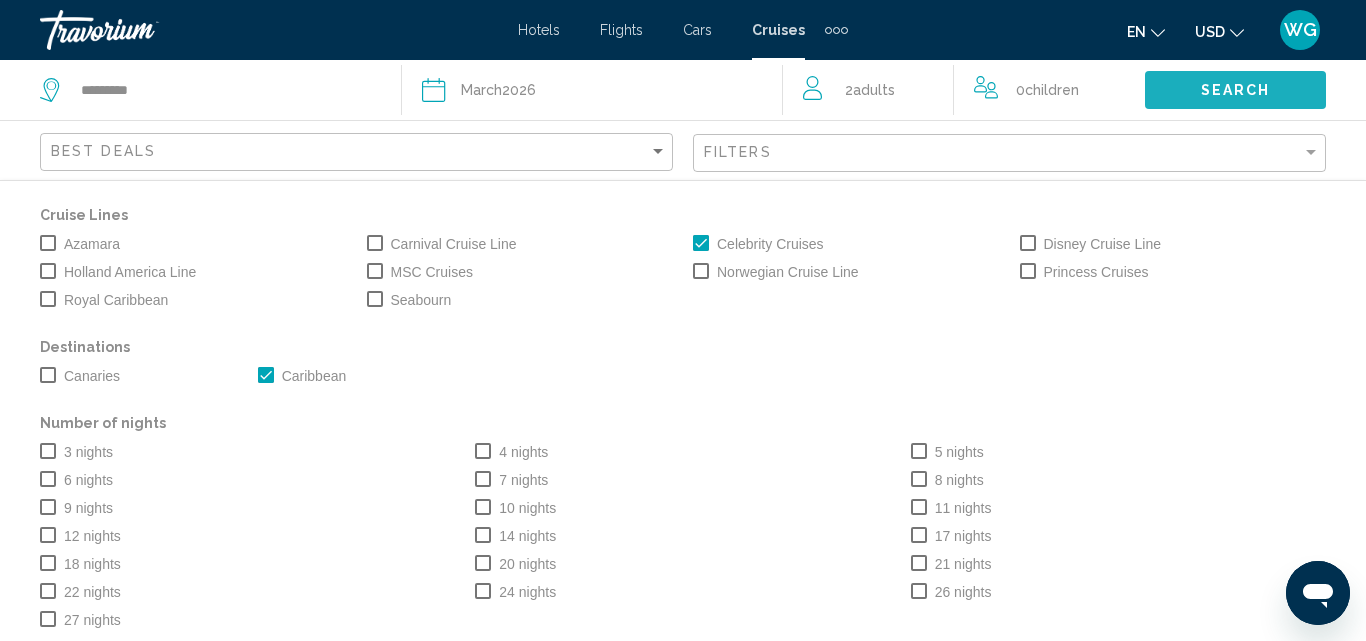 click on "Search" at bounding box center [1235, 89] 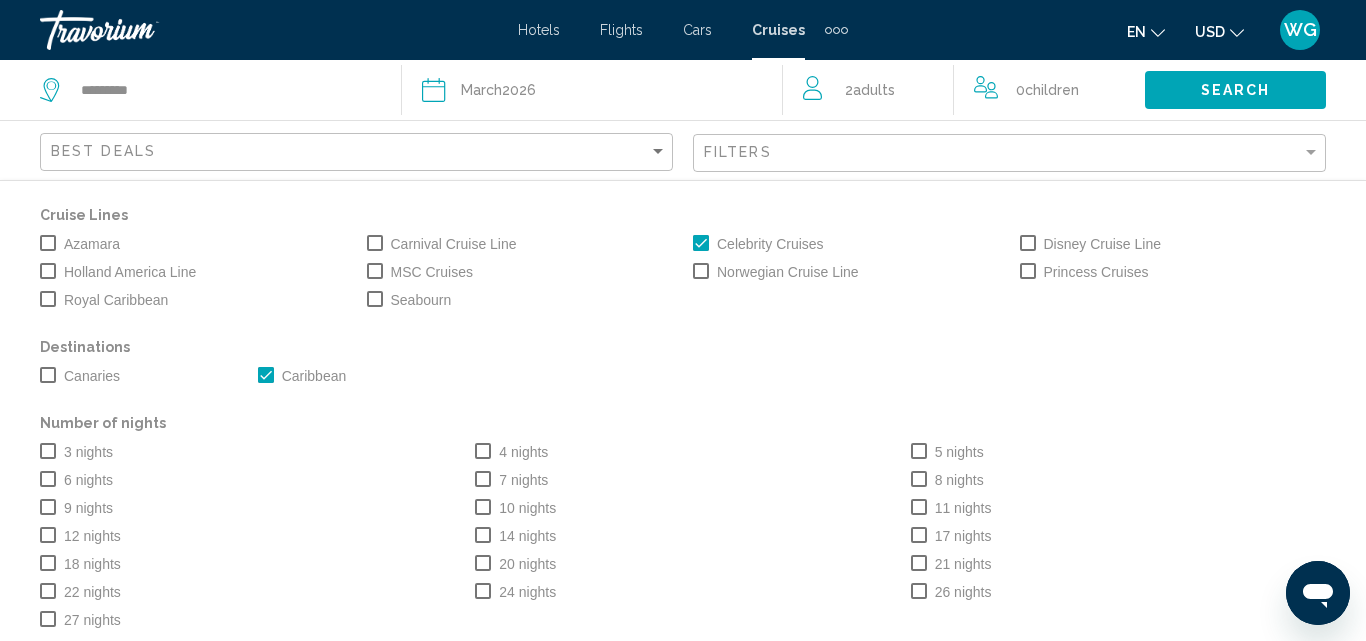 click on "10 nights" at bounding box center [682, 507] 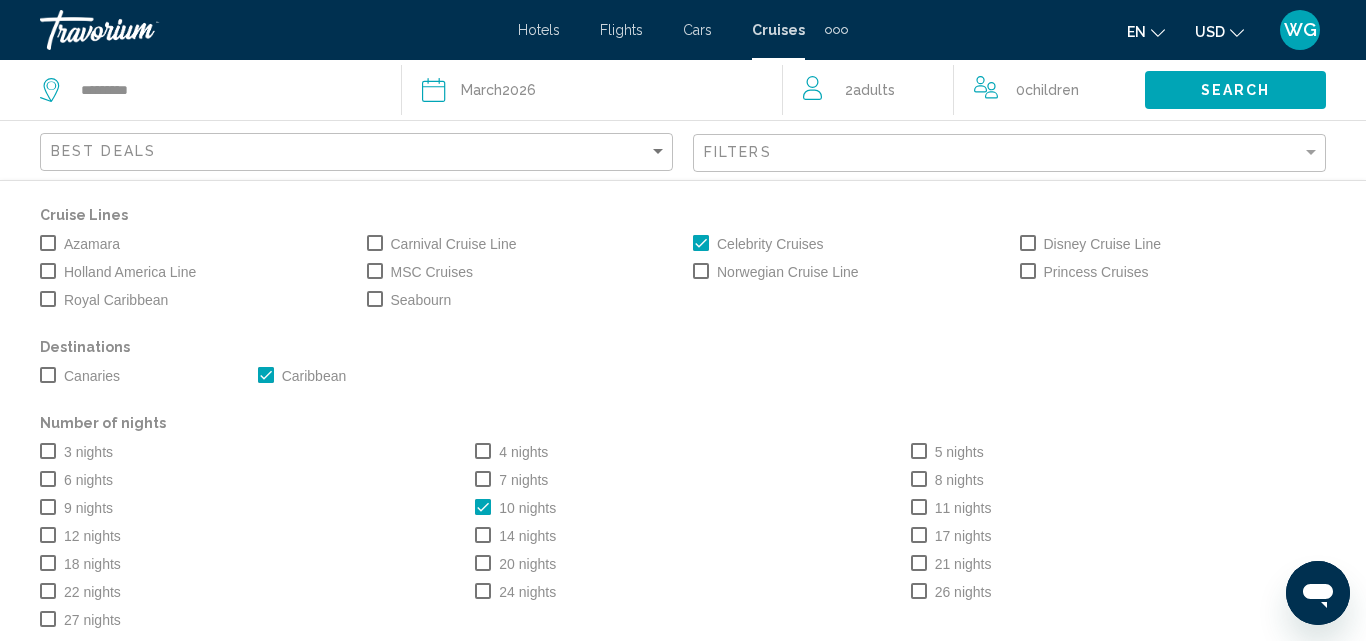scroll, scrollTop: 27, scrollLeft: 0, axis: vertical 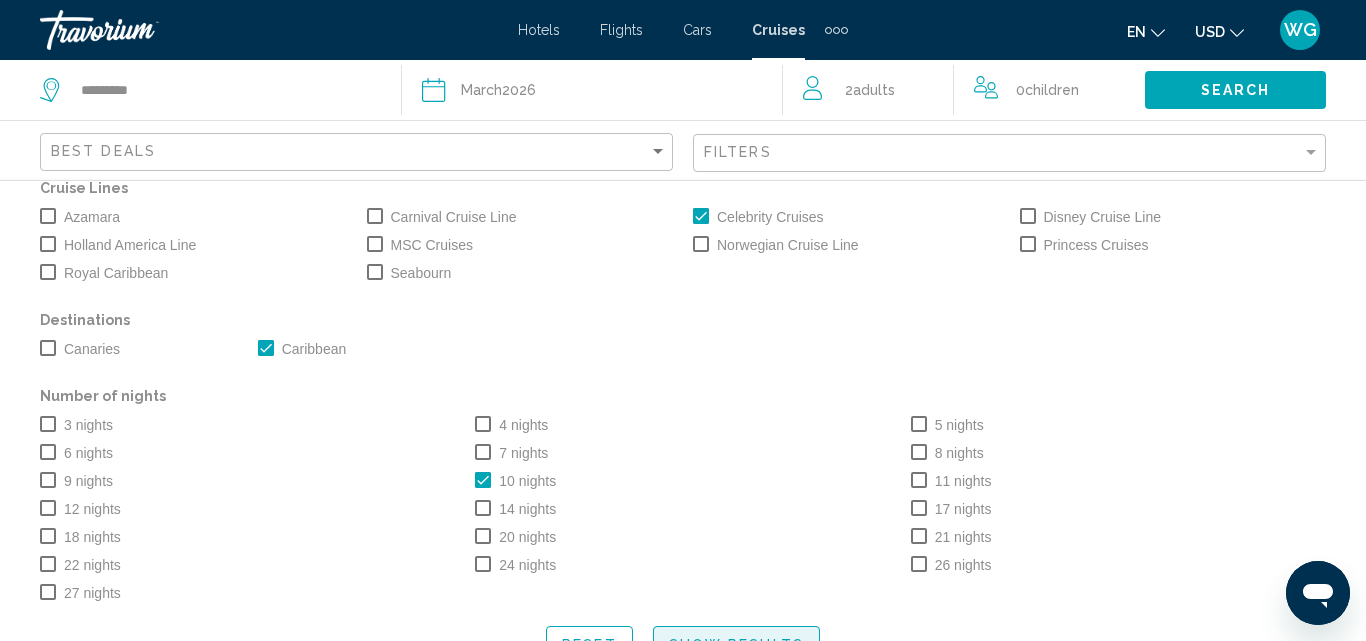 click on "Show Results" at bounding box center [736, 644] 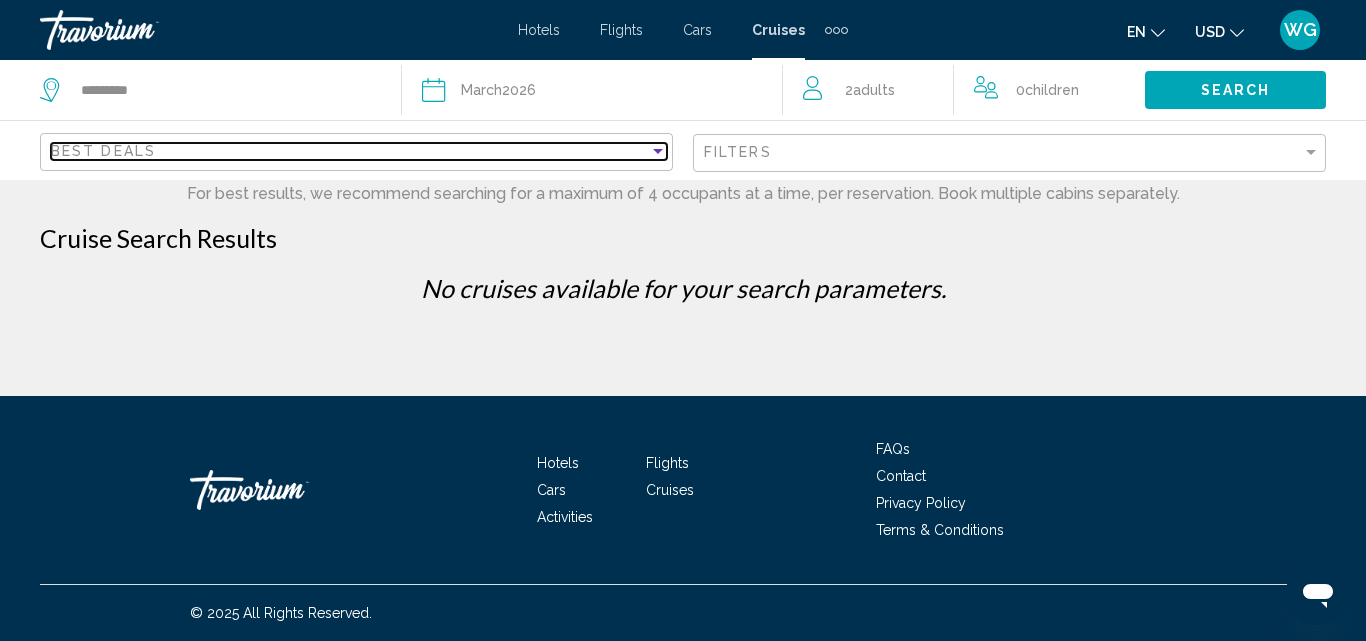 click at bounding box center [658, 151] 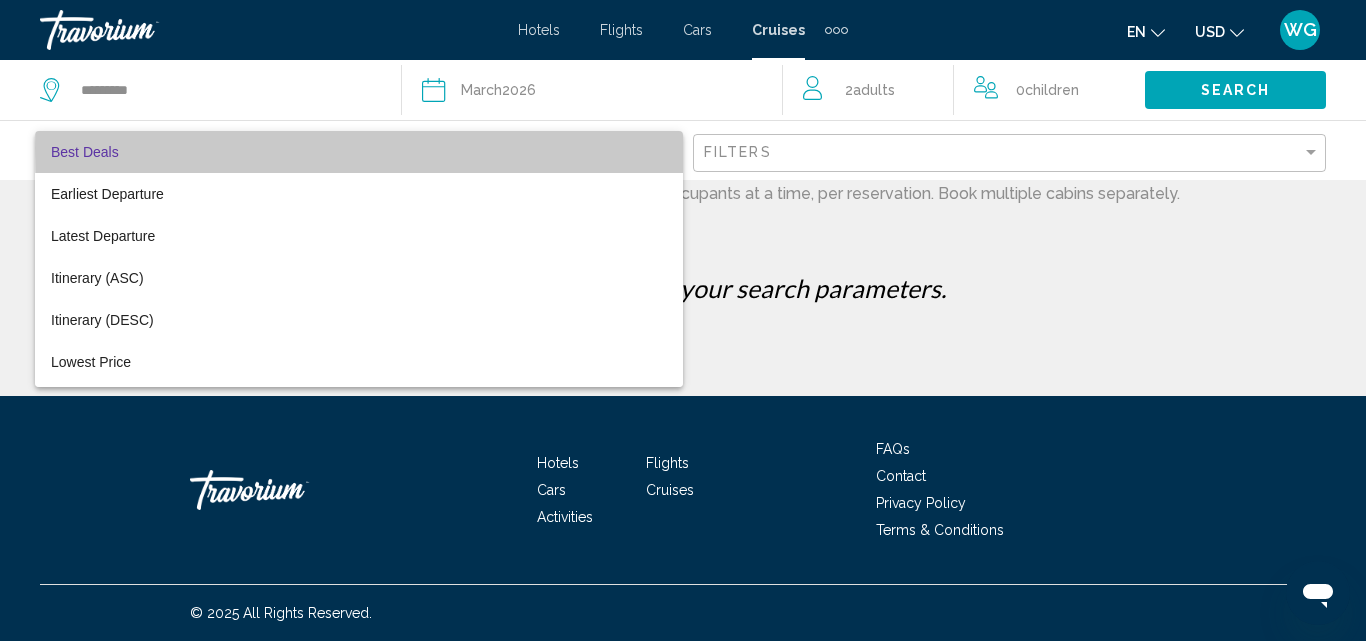 click on "Best Deals" at bounding box center (359, 152) 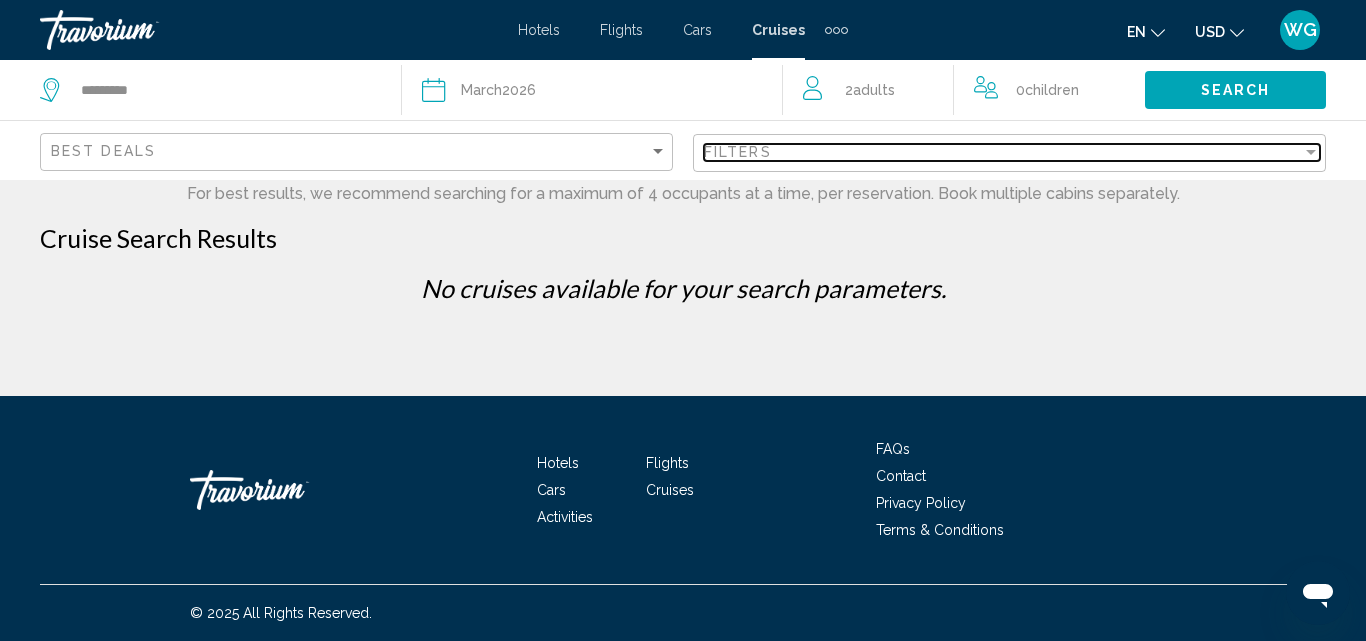 click on "Filters" at bounding box center (1003, 152) 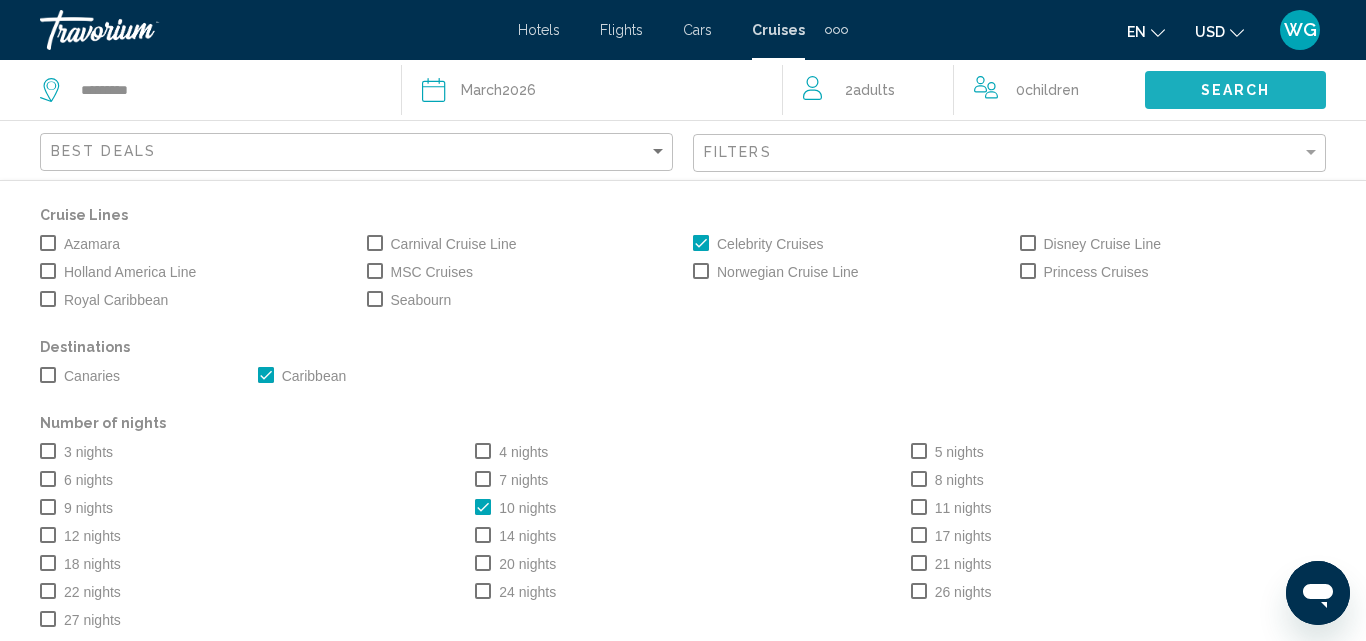 click on "Search" at bounding box center (1235, 89) 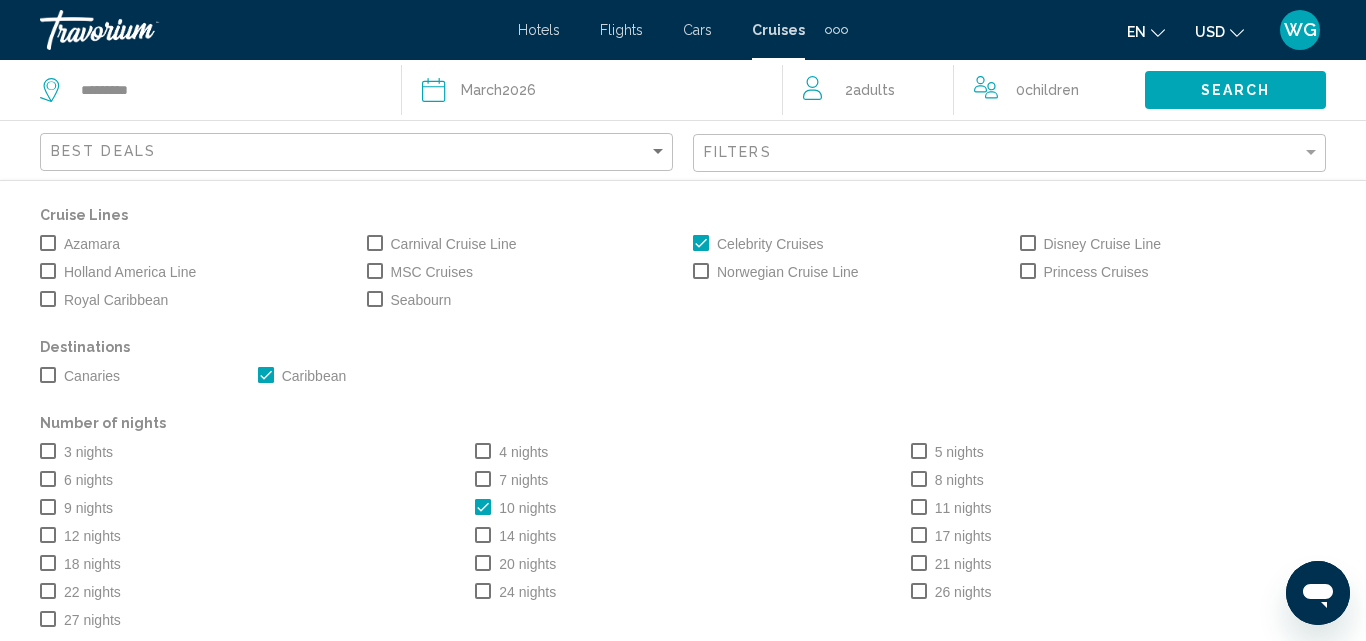 scroll, scrollTop: 27, scrollLeft: 0, axis: vertical 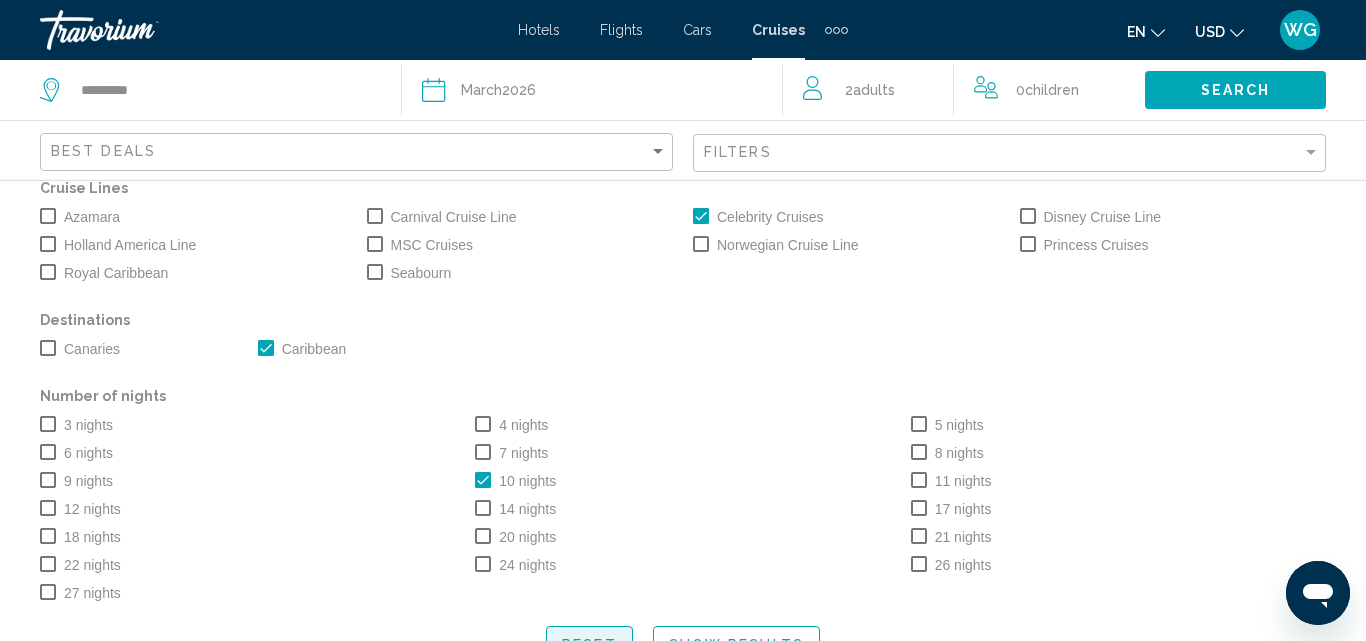 click on "Reset" at bounding box center [589, 645] 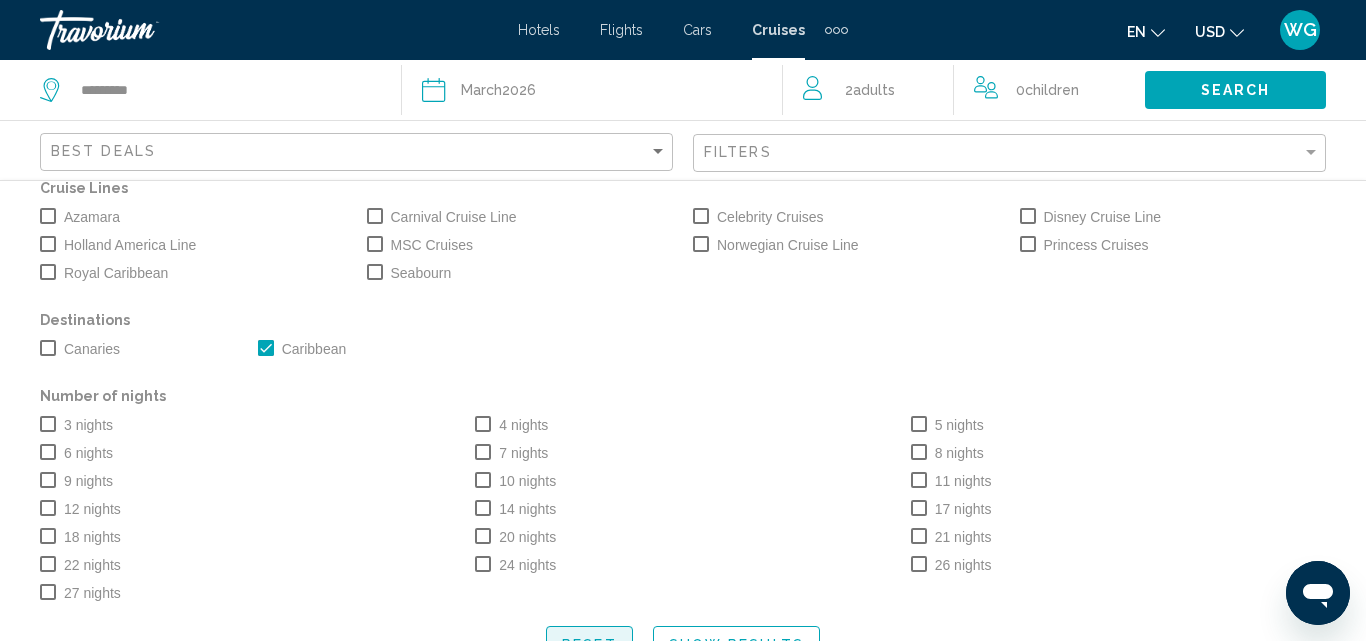 click on "Reset" at bounding box center (589, 644) 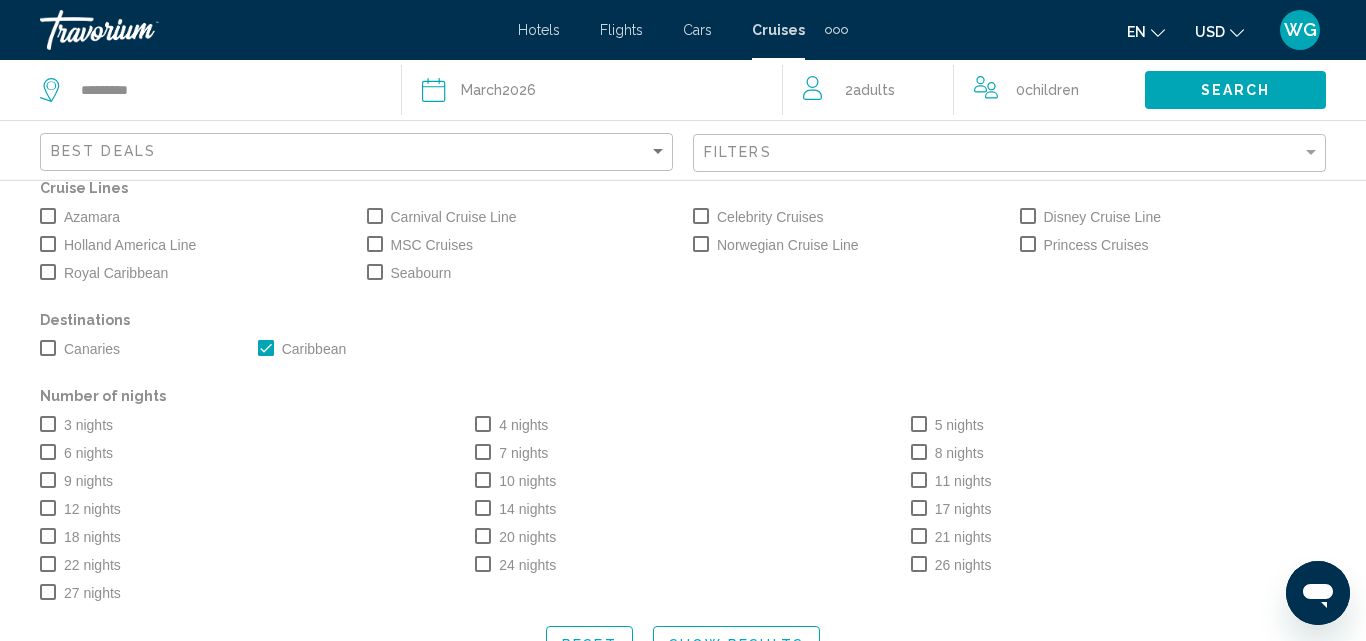 click at bounding box center (483, 480) 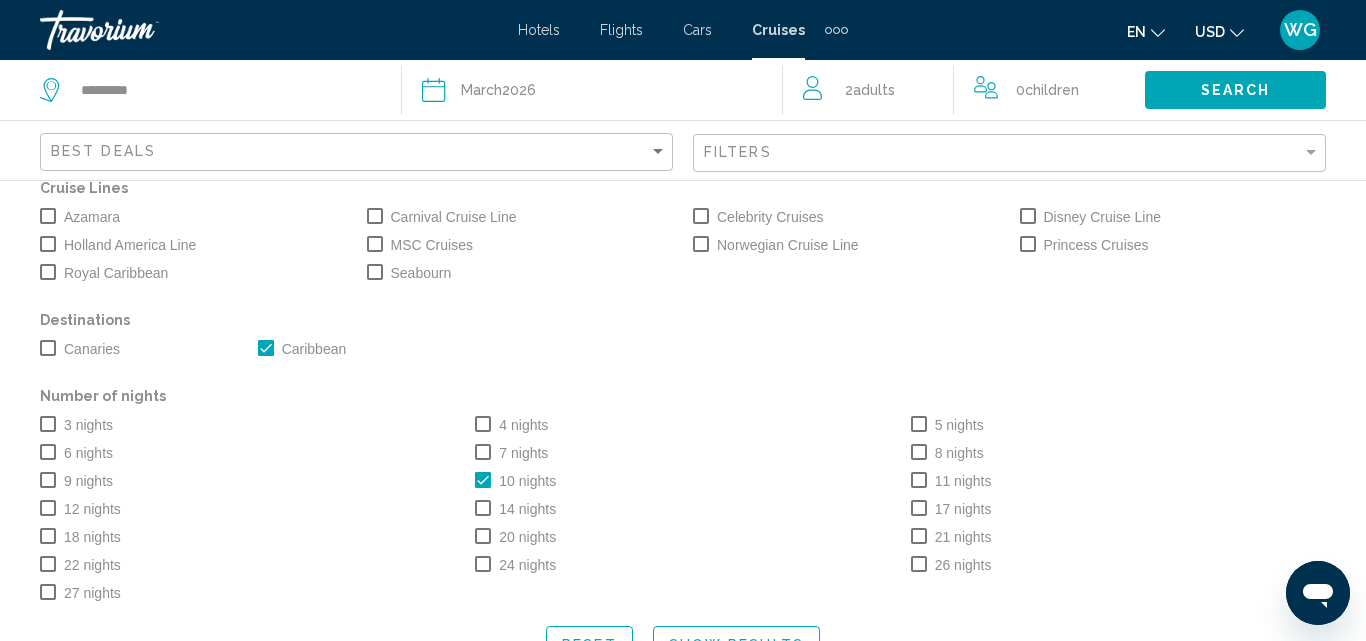 click at bounding box center [701, 216] 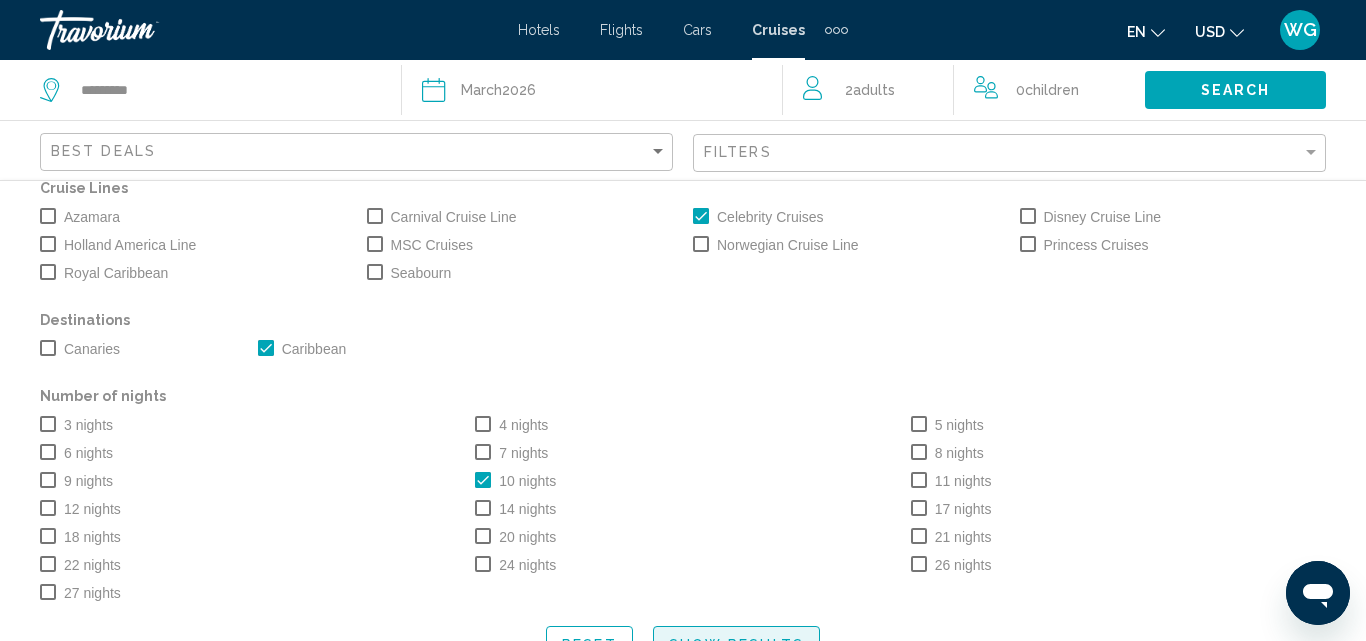 click on "Show Results" at bounding box center [736, 644] 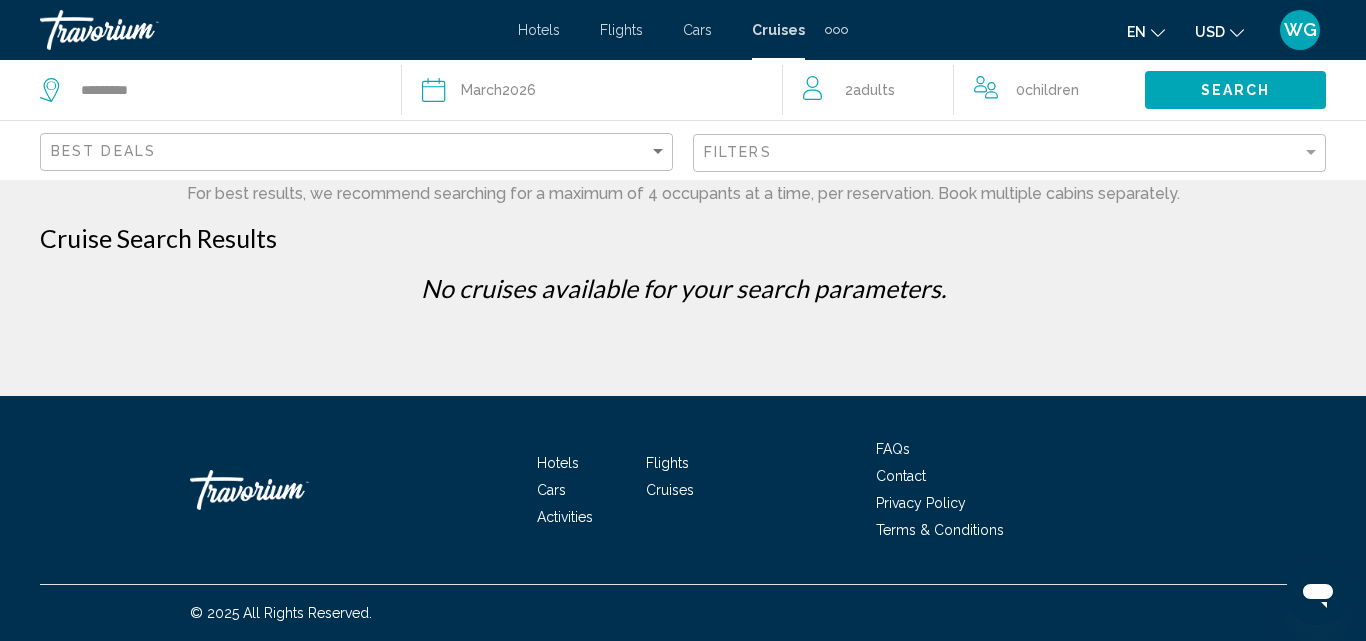click on "Filters" at bounding box center (1012, 153) 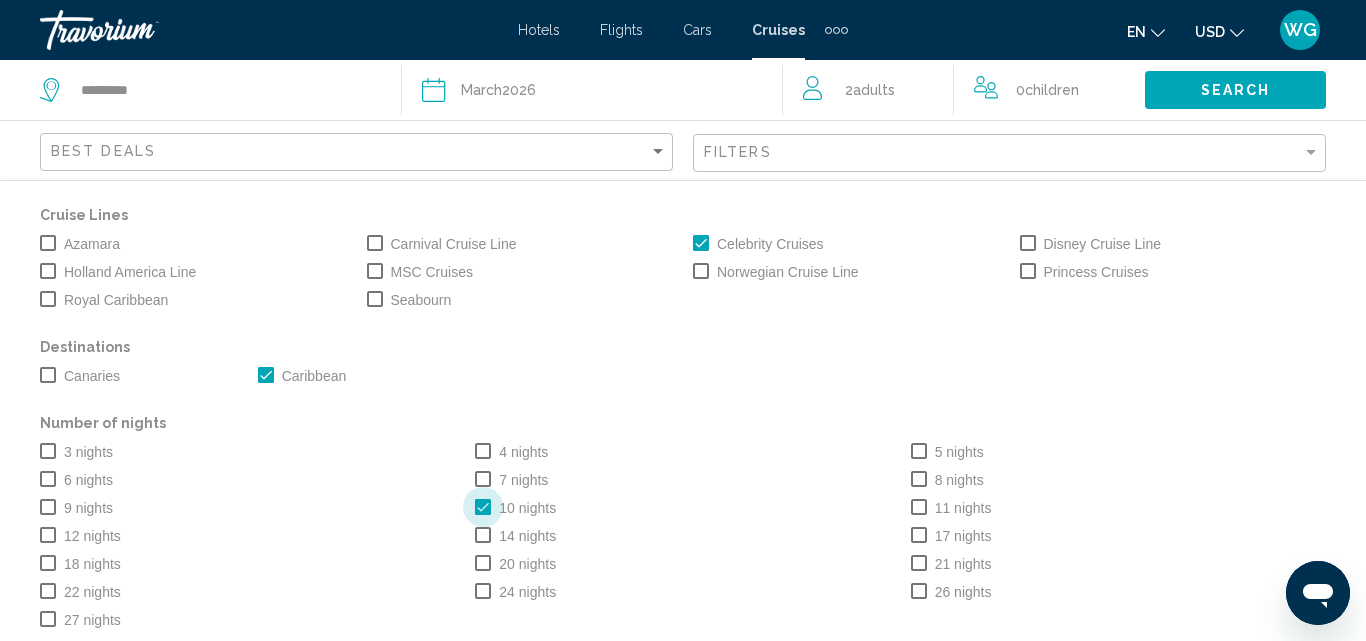 click at bounding box center [483, 507] 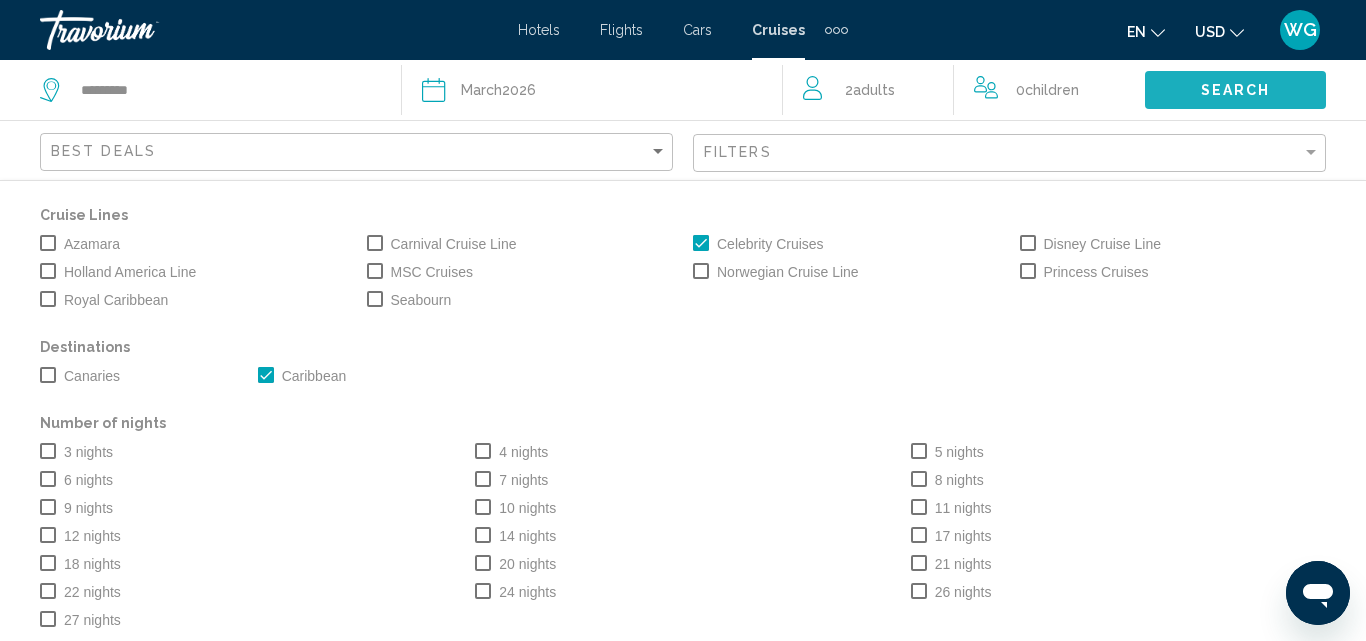 click on "Search" at bounding box center [1235, 89] 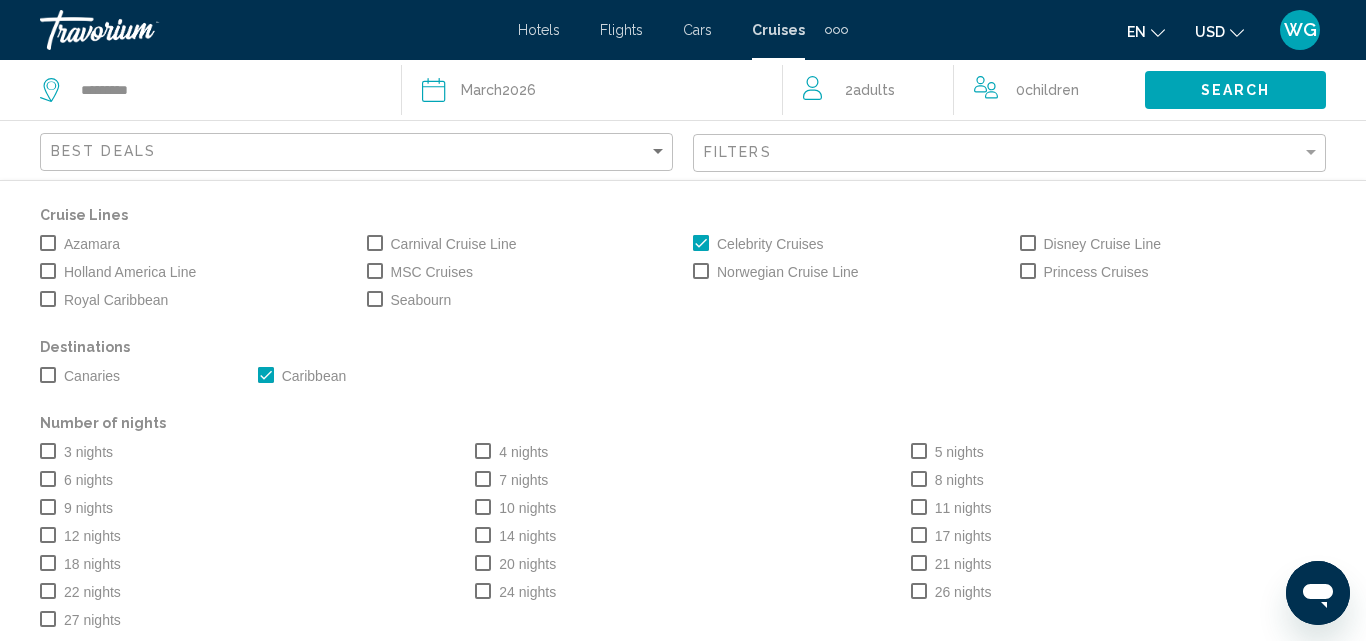 click on "Search" at bounding box center [1235, 89] 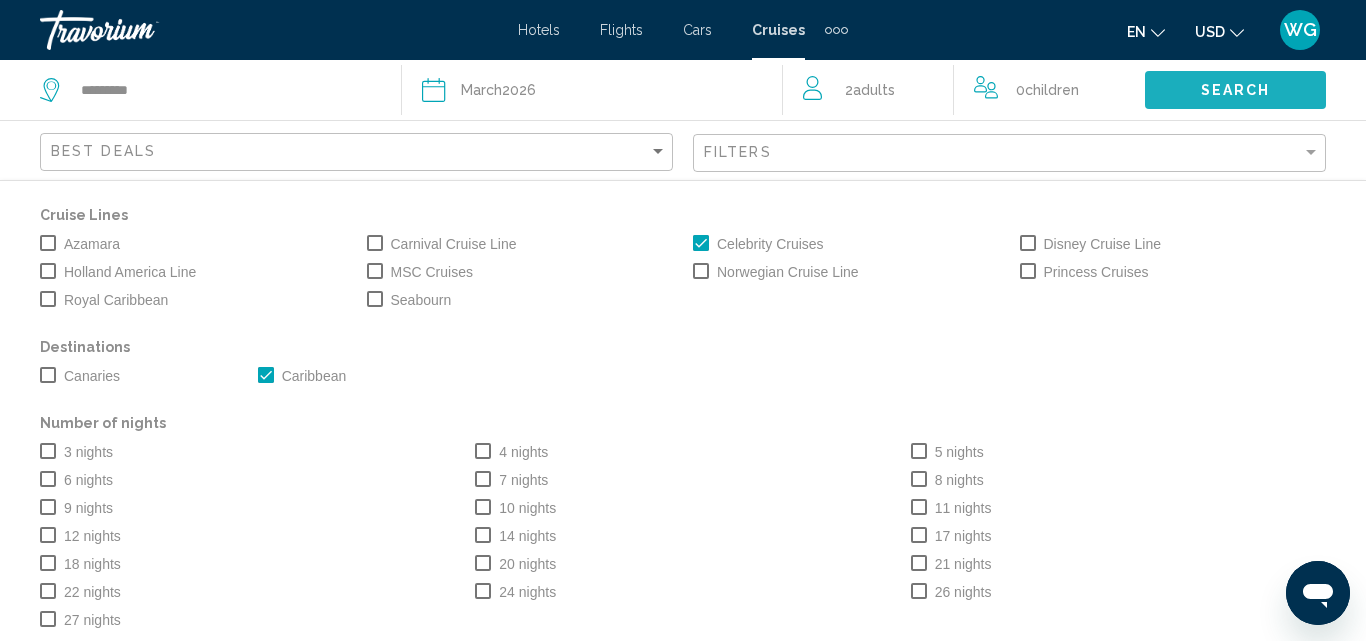click on "Search" at bounding box center [1235, 89] 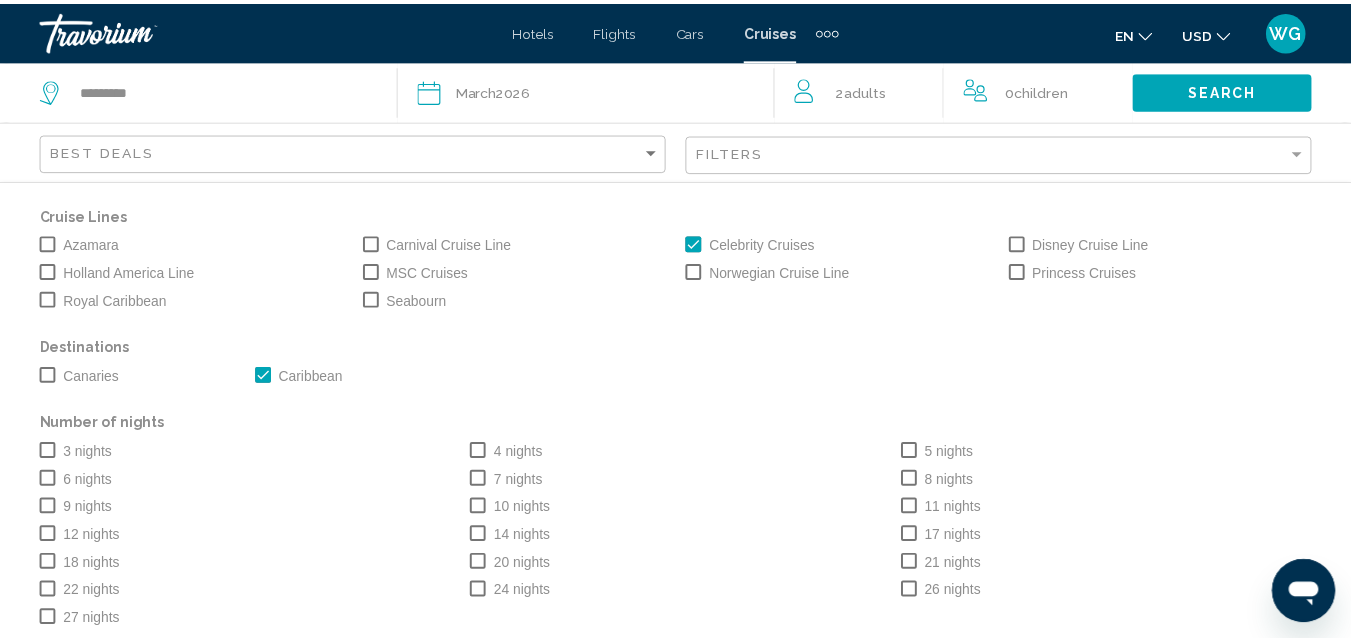 scroll, scrollTop: 27, scrollLeft: 0, axis: vertical 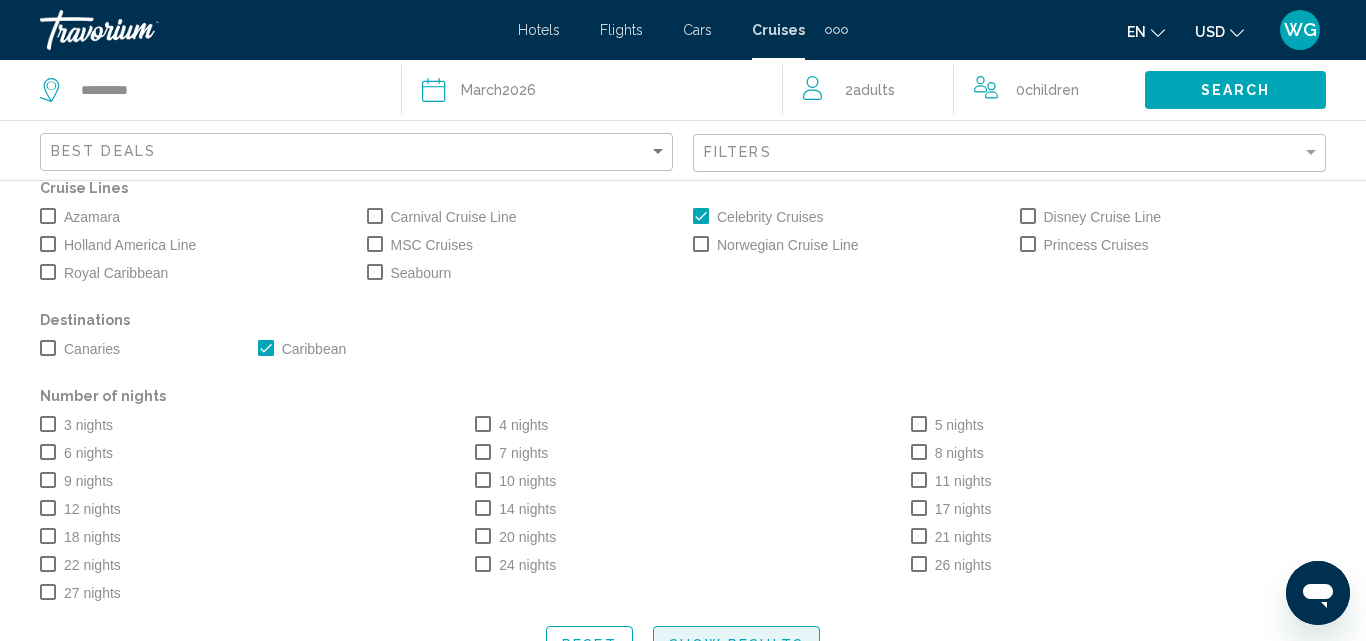 click on "Show Results" at bounding box center (736, 644) 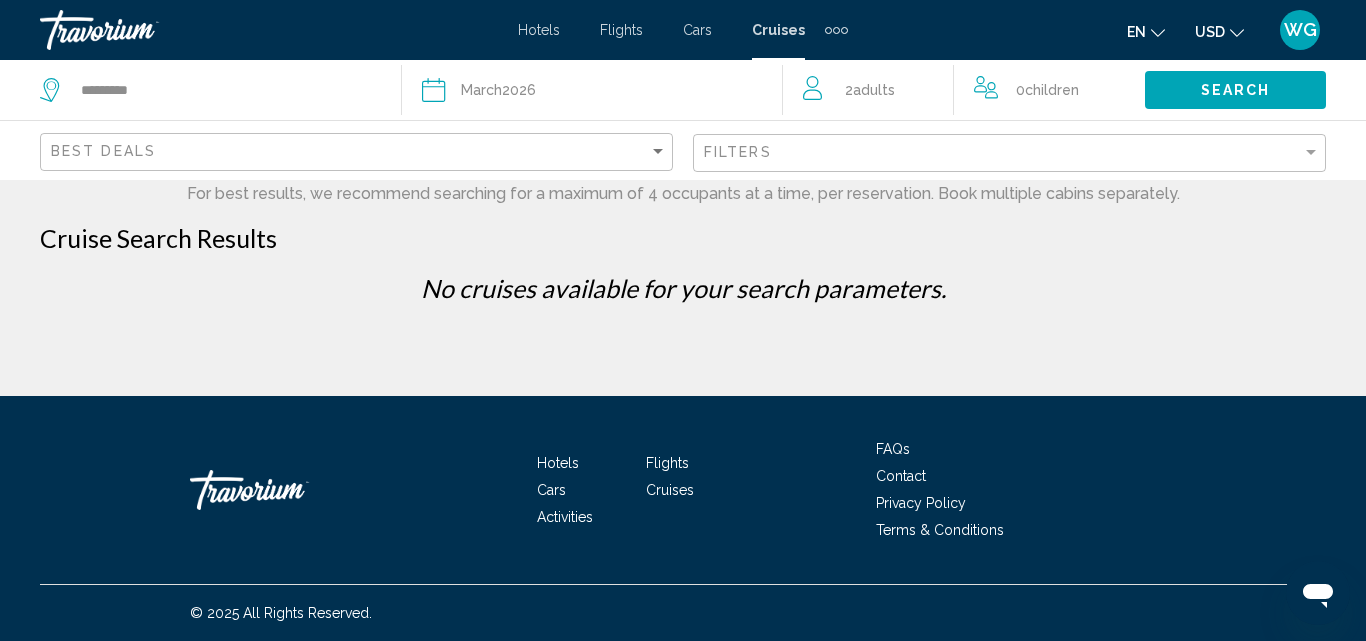 click on "Cruises" at bounding box center [670, 490] 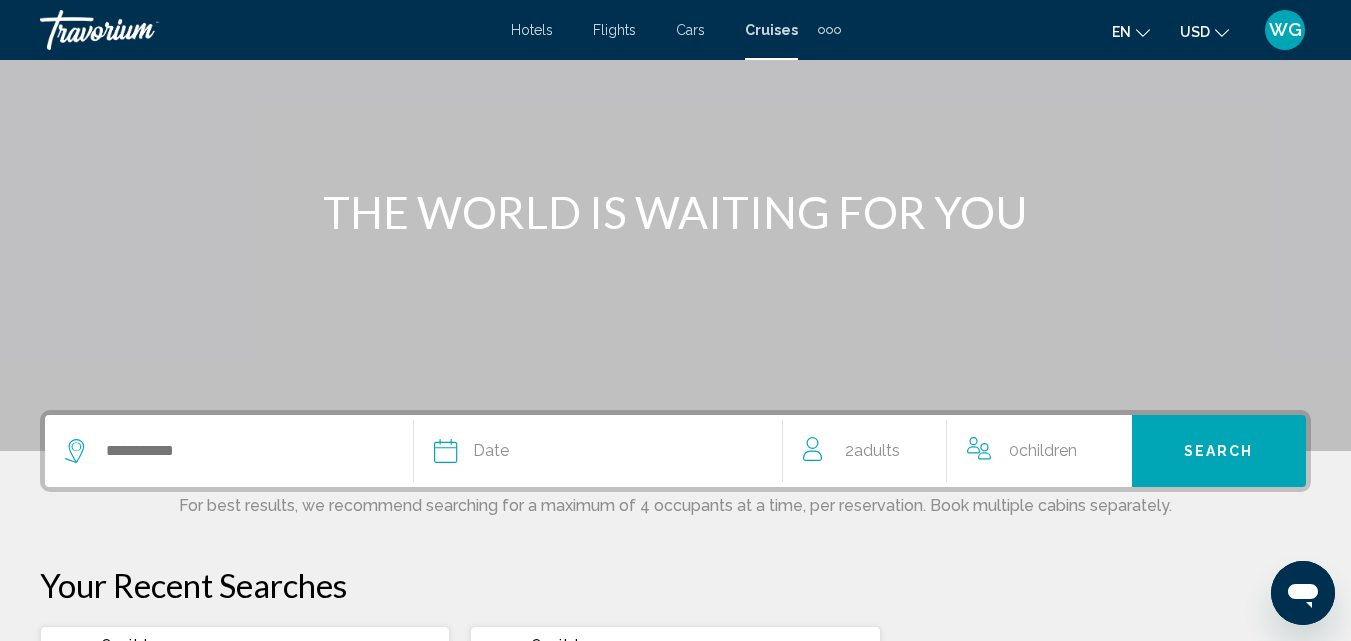 scroll, scrollTop: 113, scrollLeft: 0, axis: vertical 